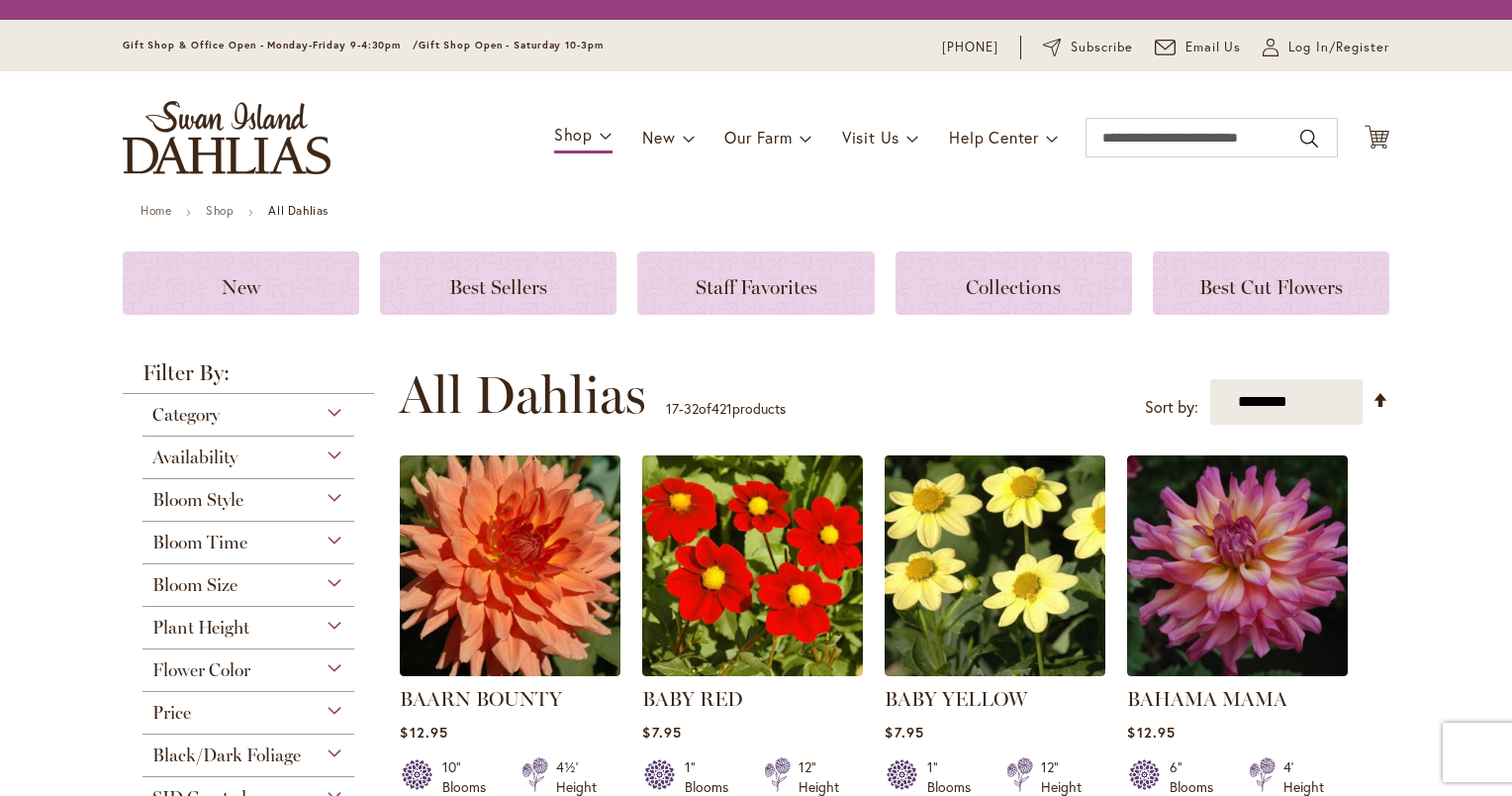 scroll, scrollTop: 0, scrollLeft: 0, axis: both 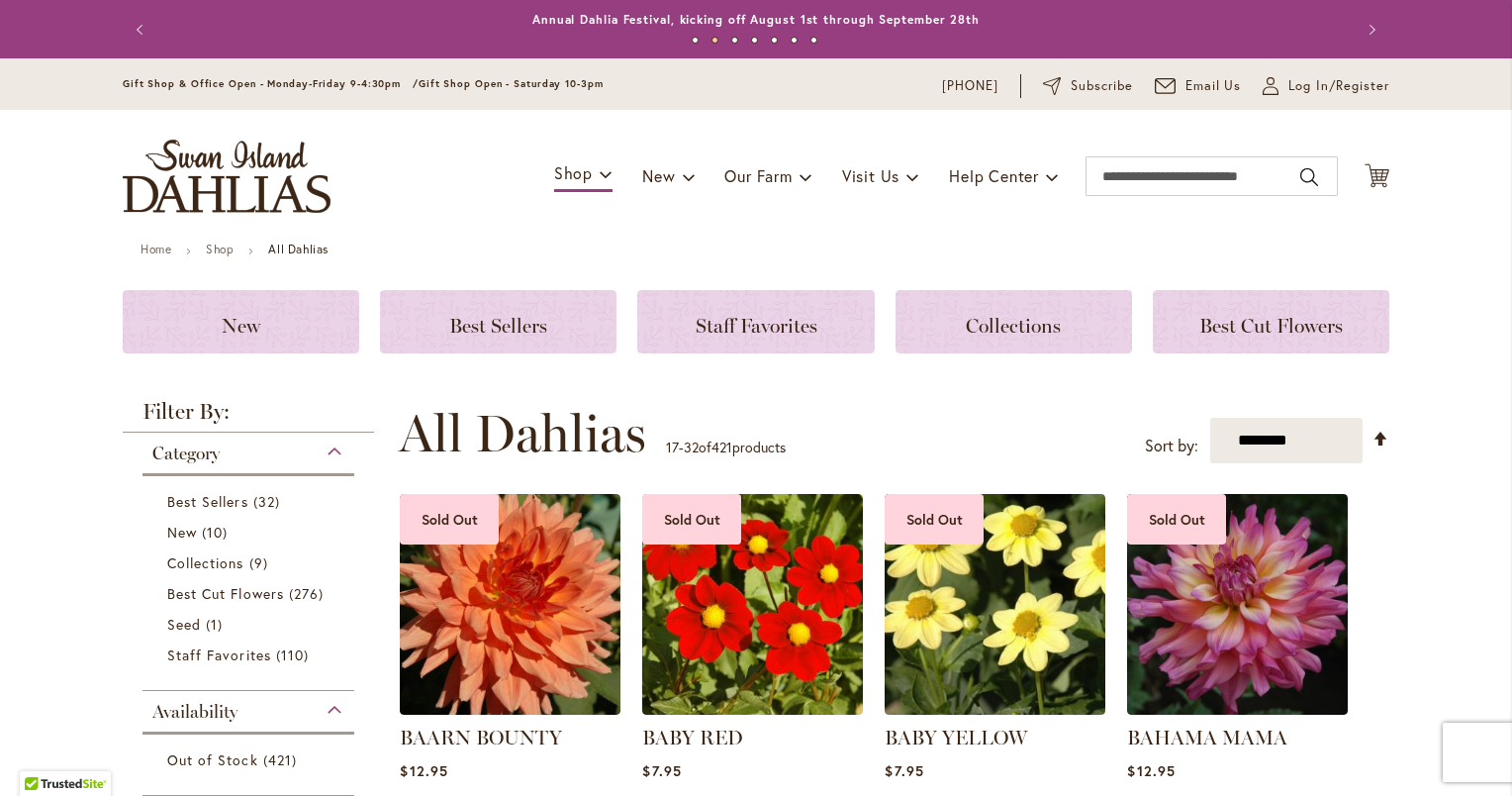 type on "**********" 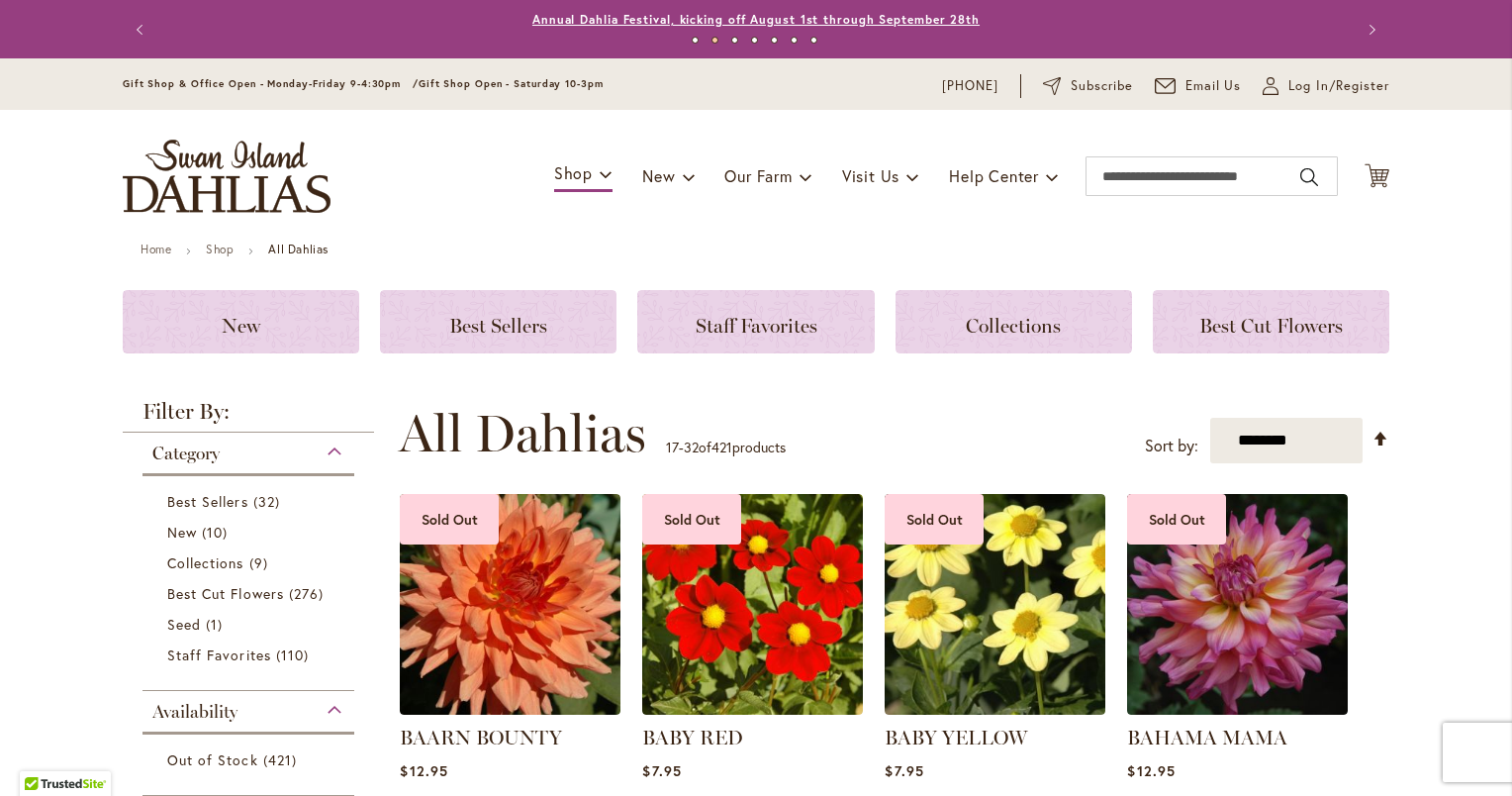 click on "Annual Dahlia Festival, kicking off August 1st through September 28th" at bounding box center (756, 19) 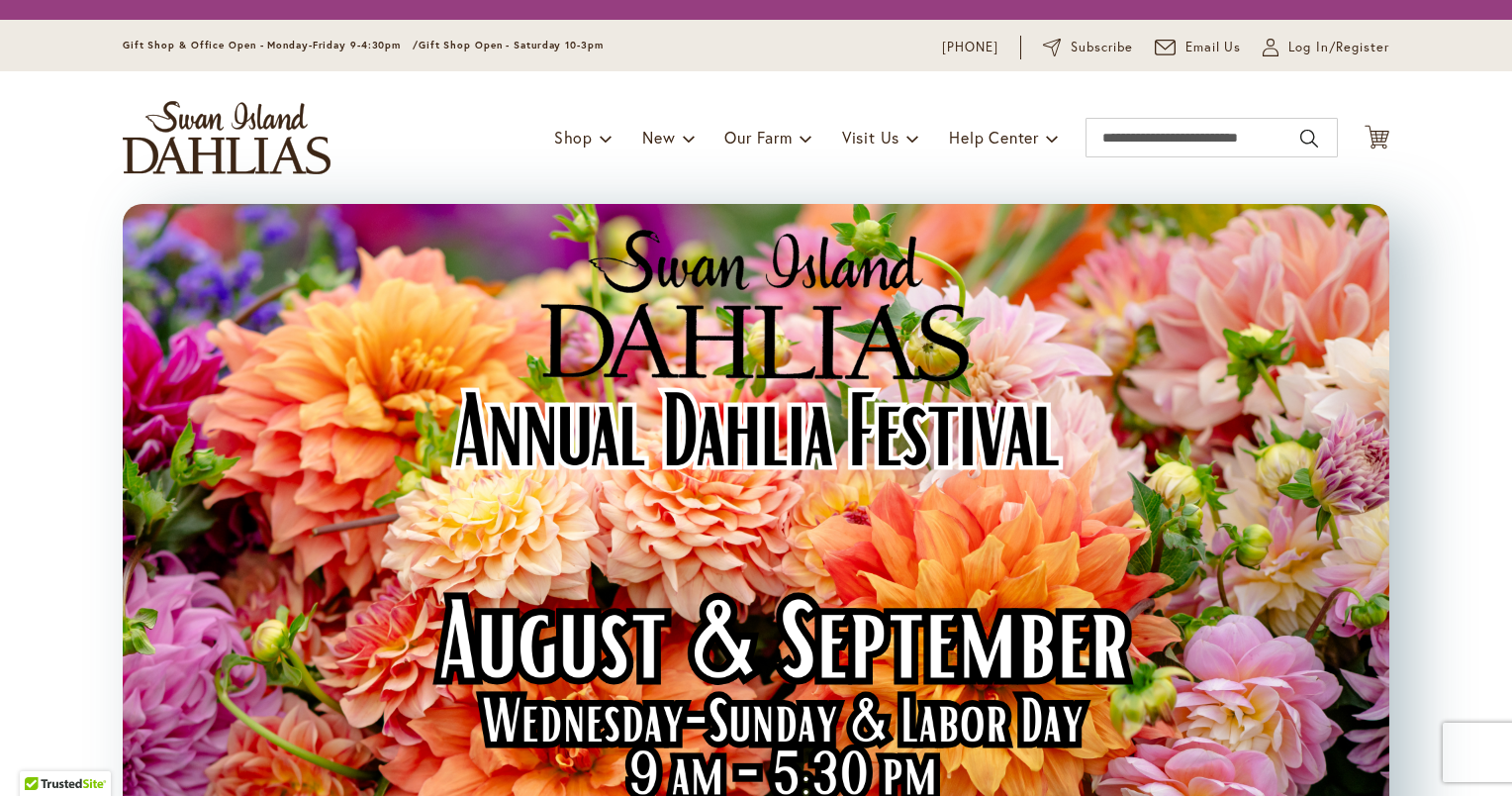 scroll, scrollTop: 0, scrollLeft: 0, axis: both 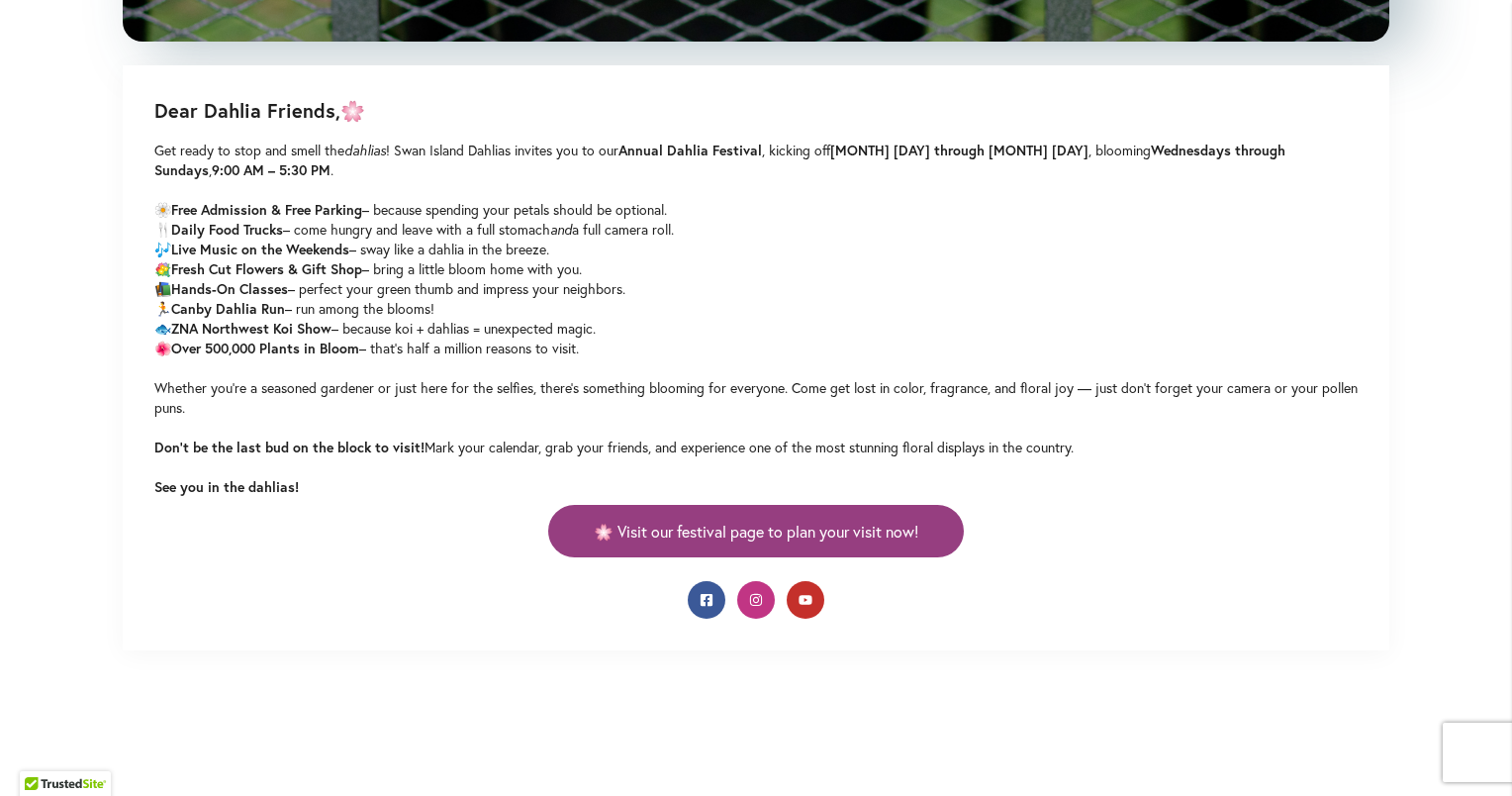type on "**********" 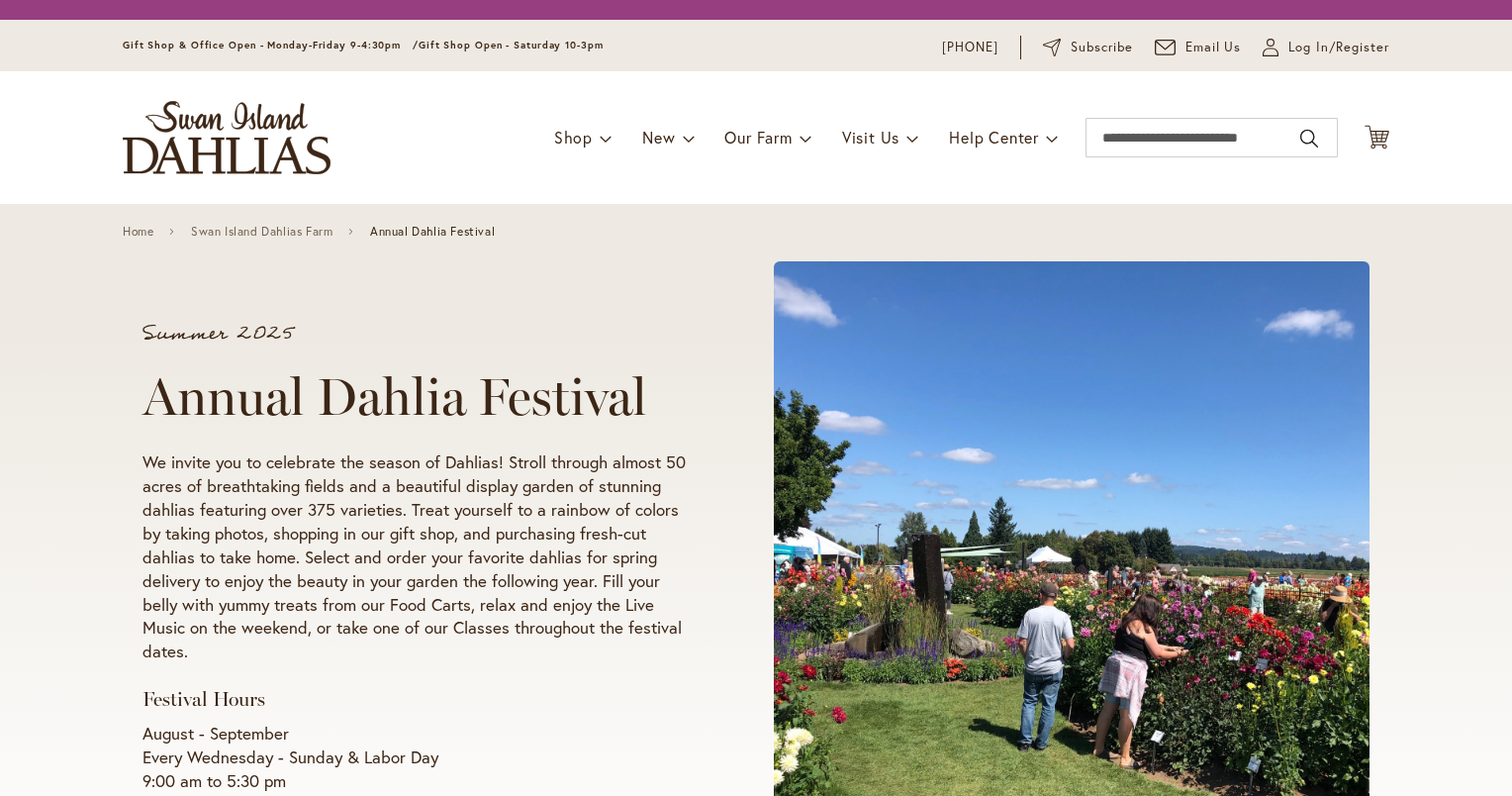 scroll, scrollTop: 0, scrollLeft: 0, axis: both 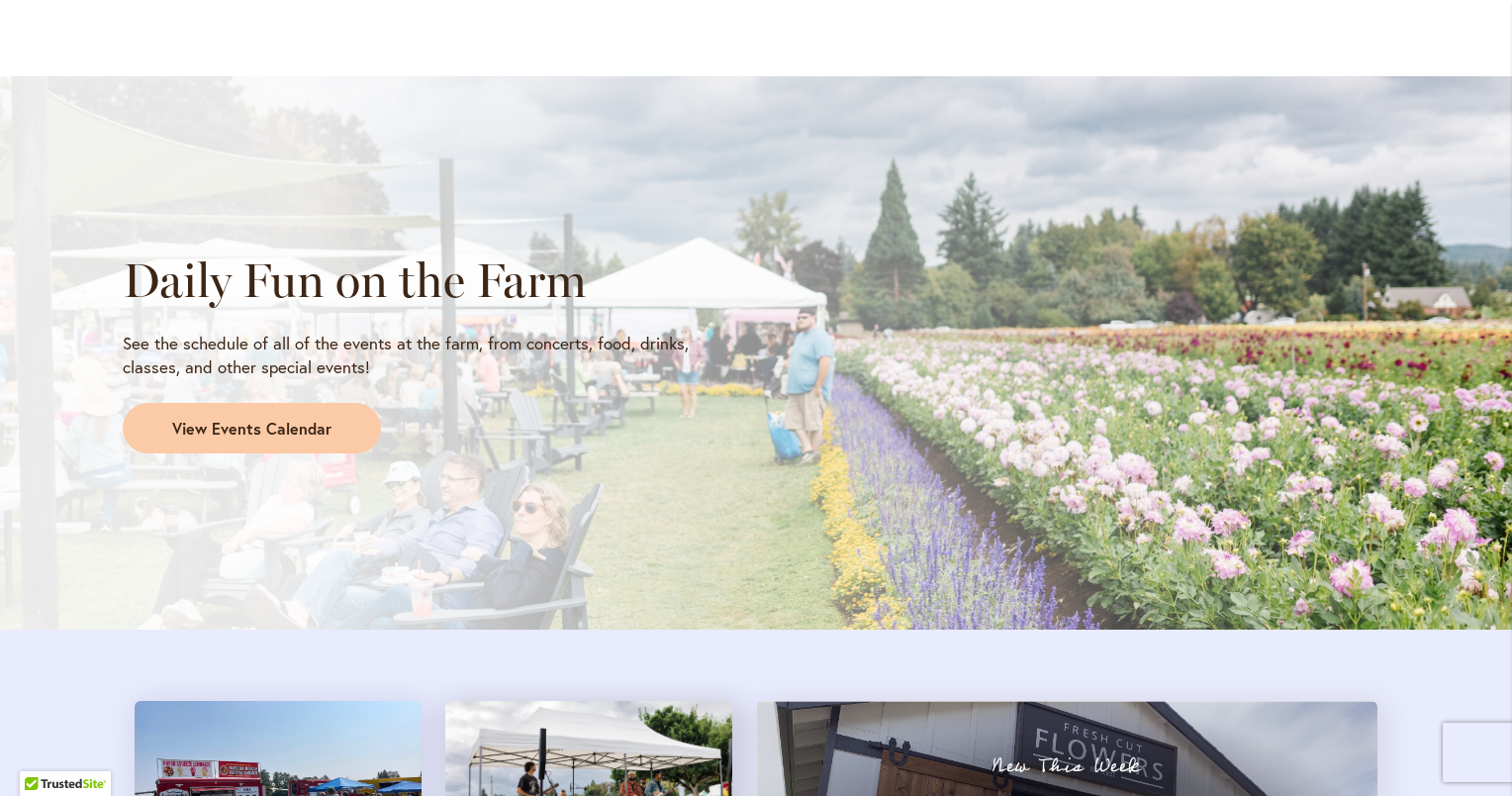 type on "**********" 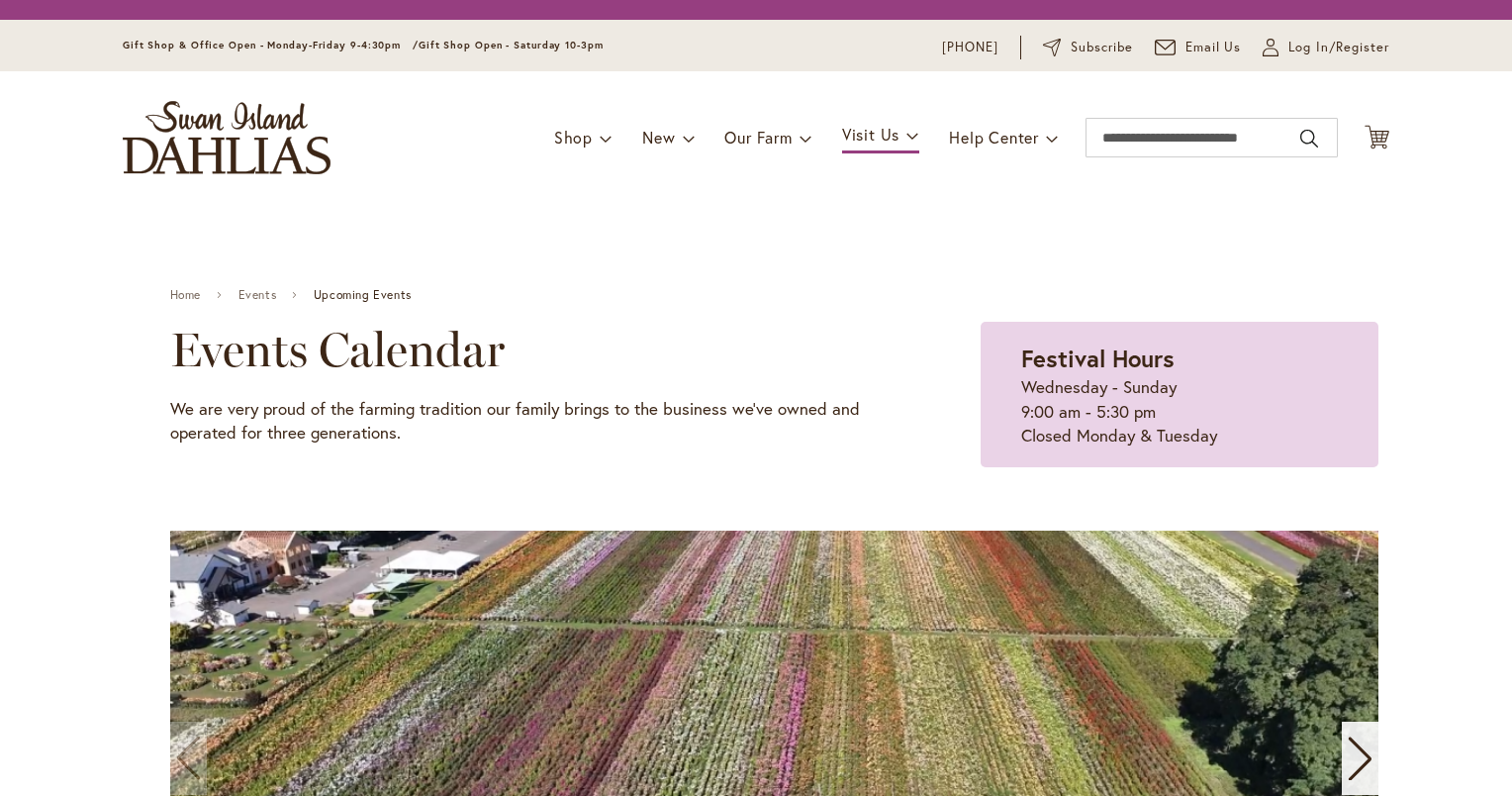 scroll, scrollTop: 0, scrollLeft: 0, axis: both 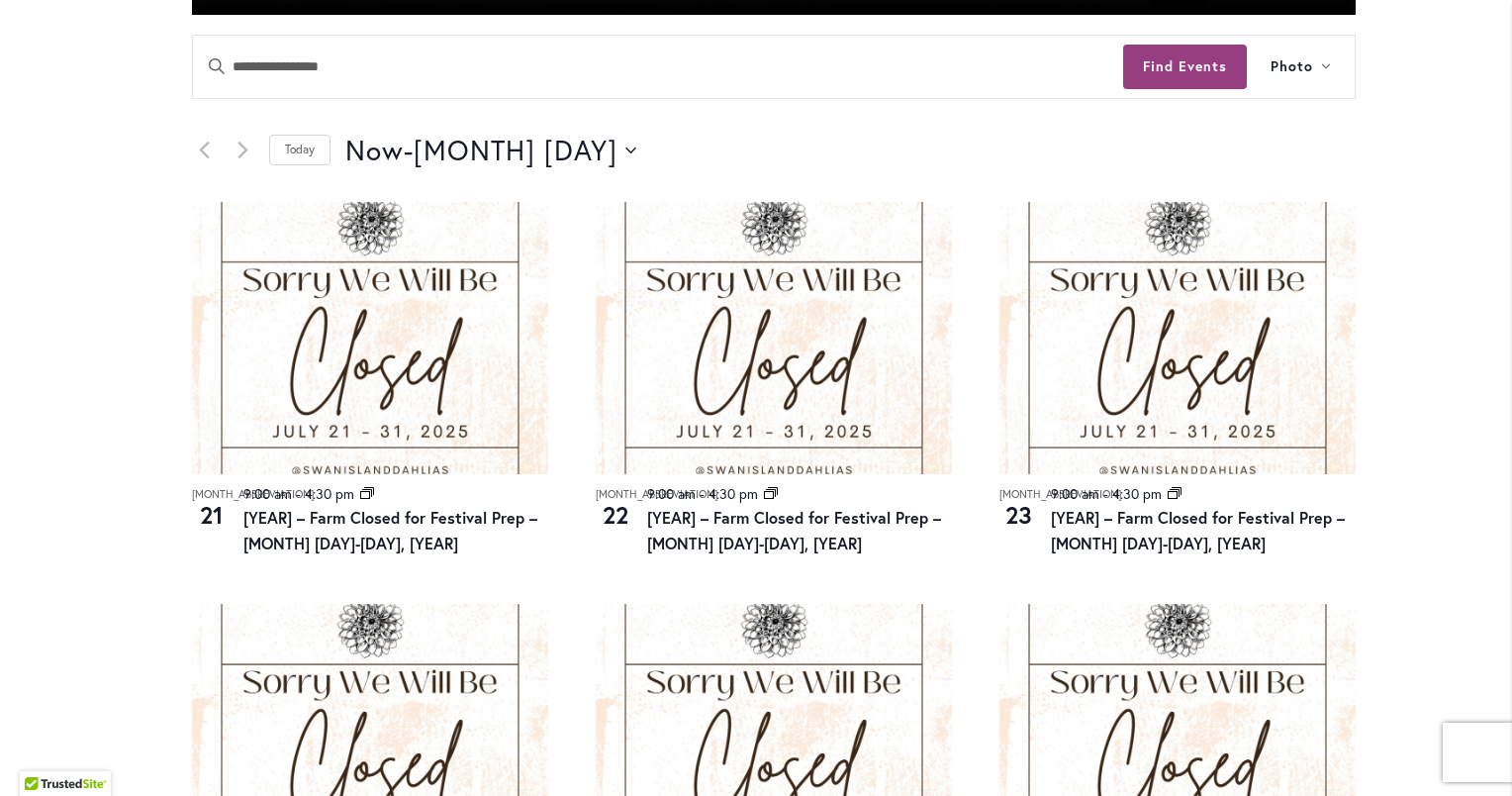 type on "**********" 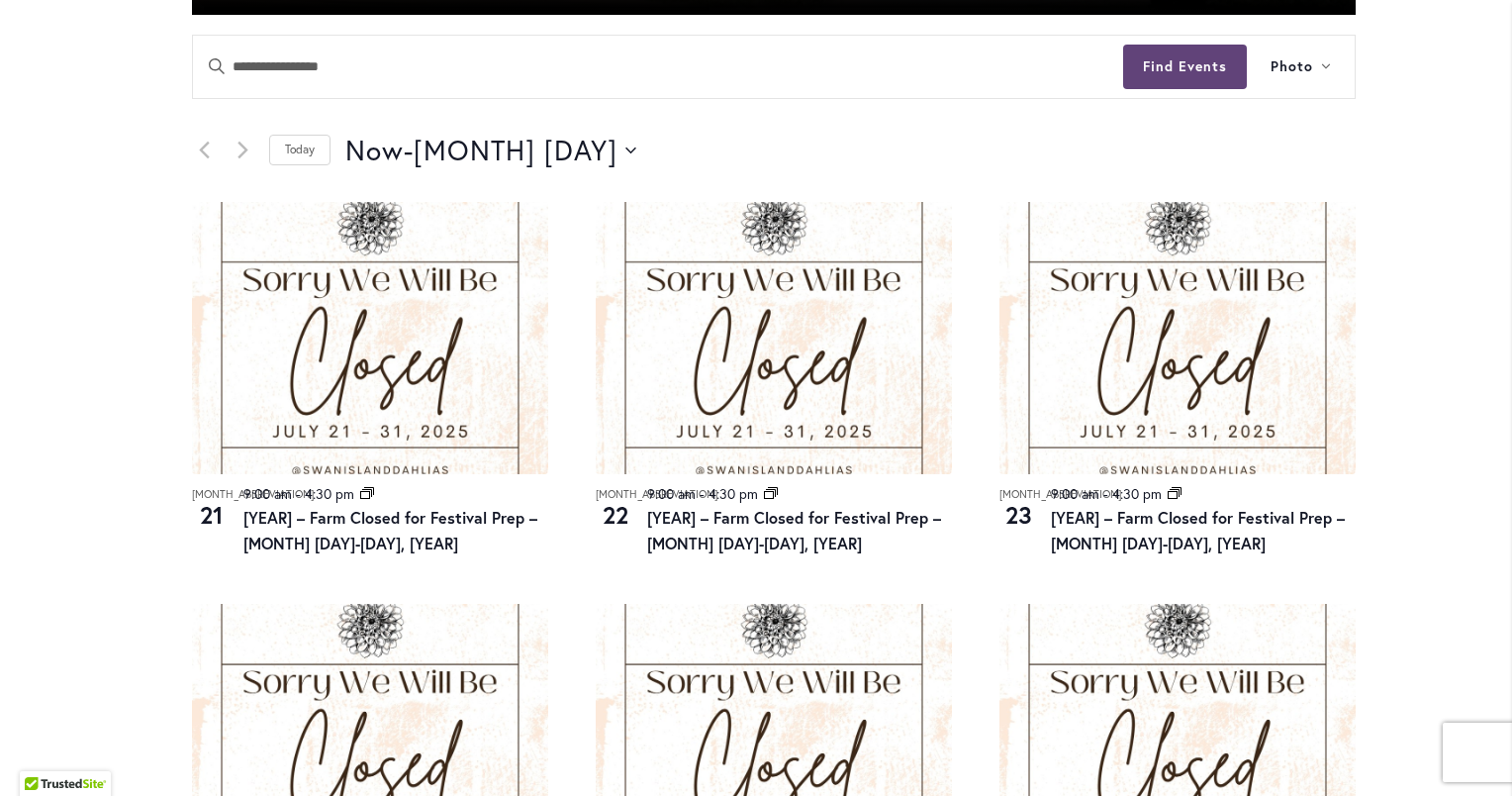 click on "Find Events" at bounding box center [1184, 66] 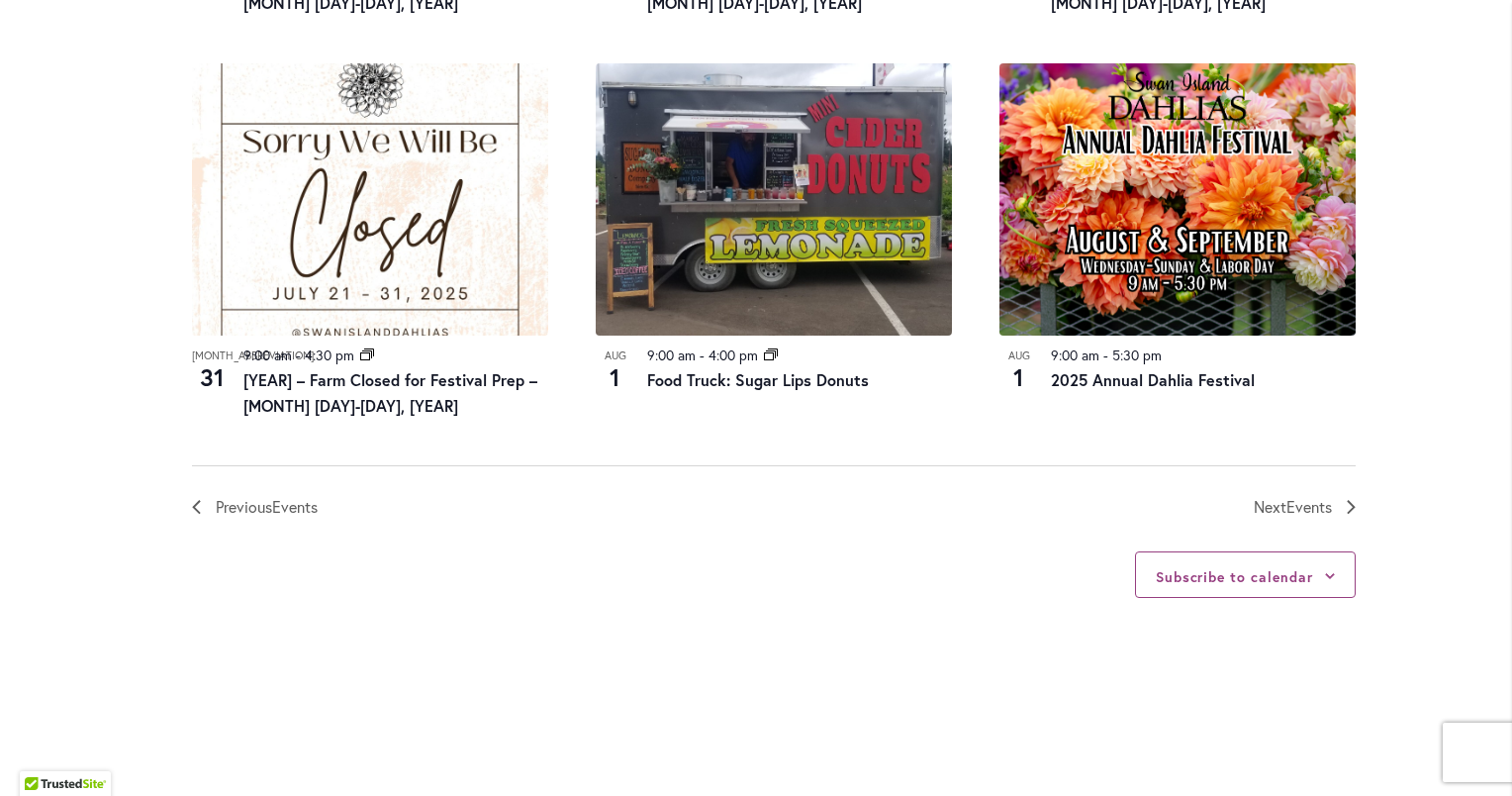 scroll, scrollTop: 2263, scrollLeft: 0, axis: vertical 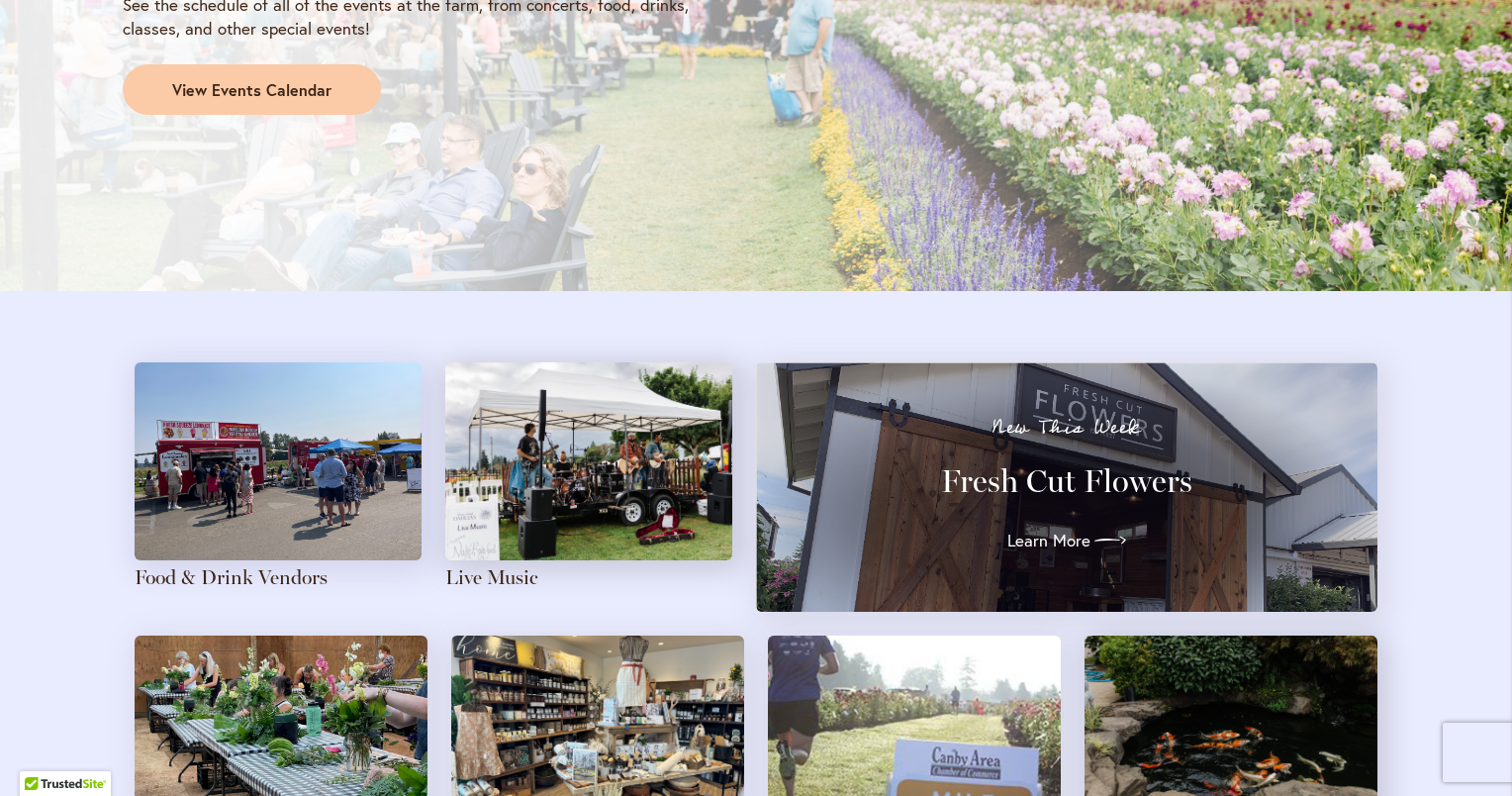 type on "**********" 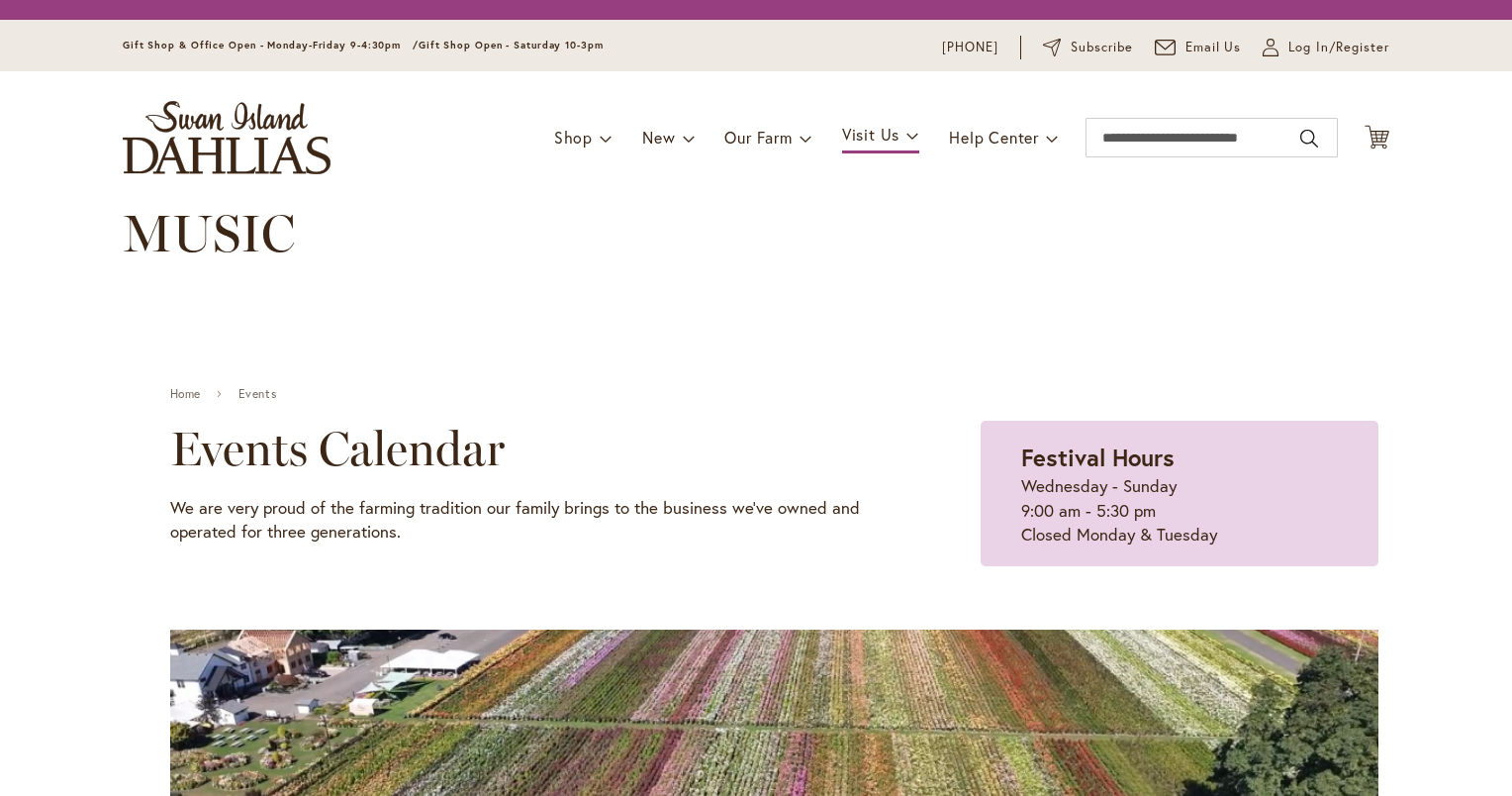 scroll, scrollTop: 0, scrollLeft: 0, axis: both 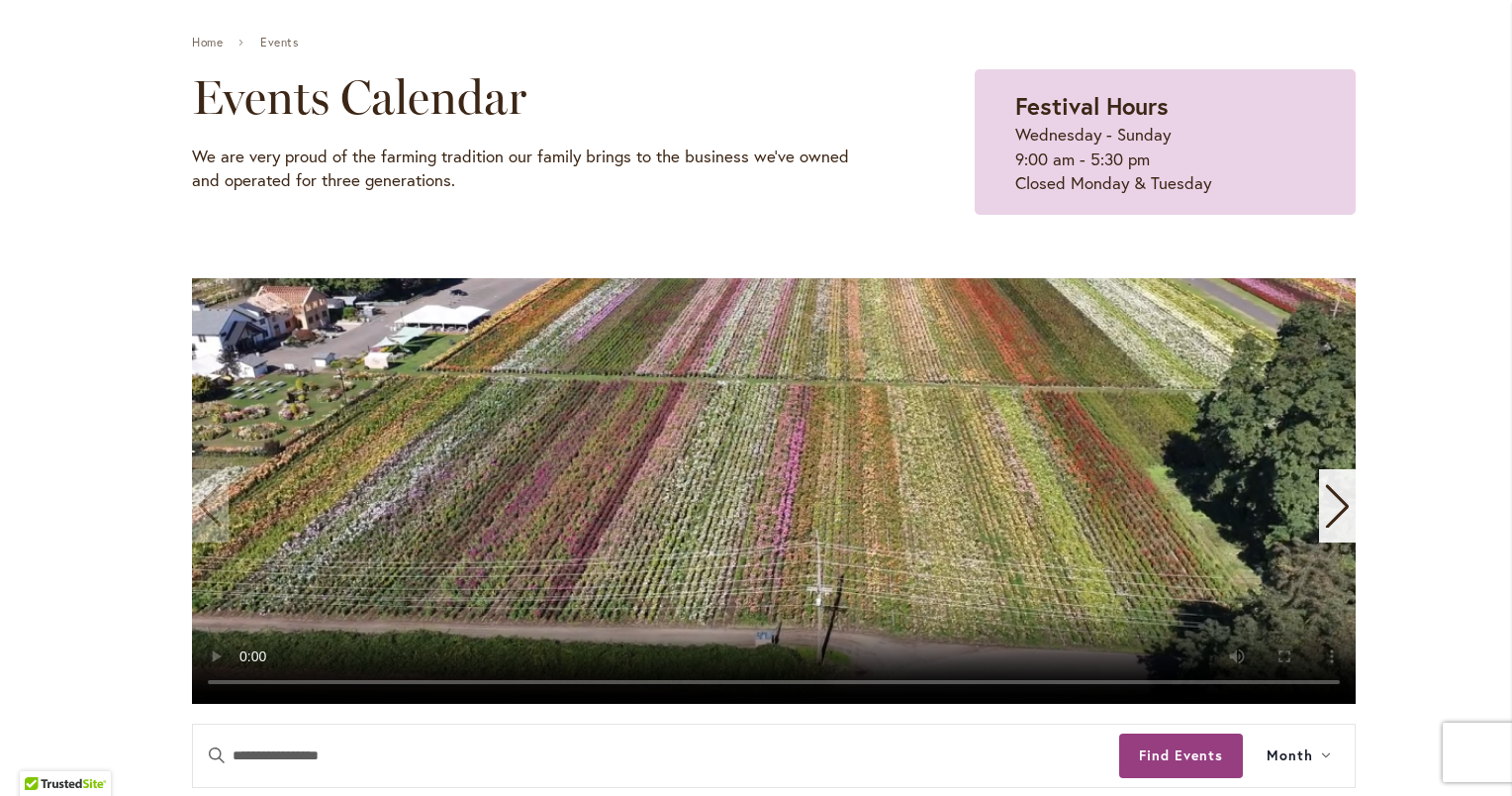 type on "**********" 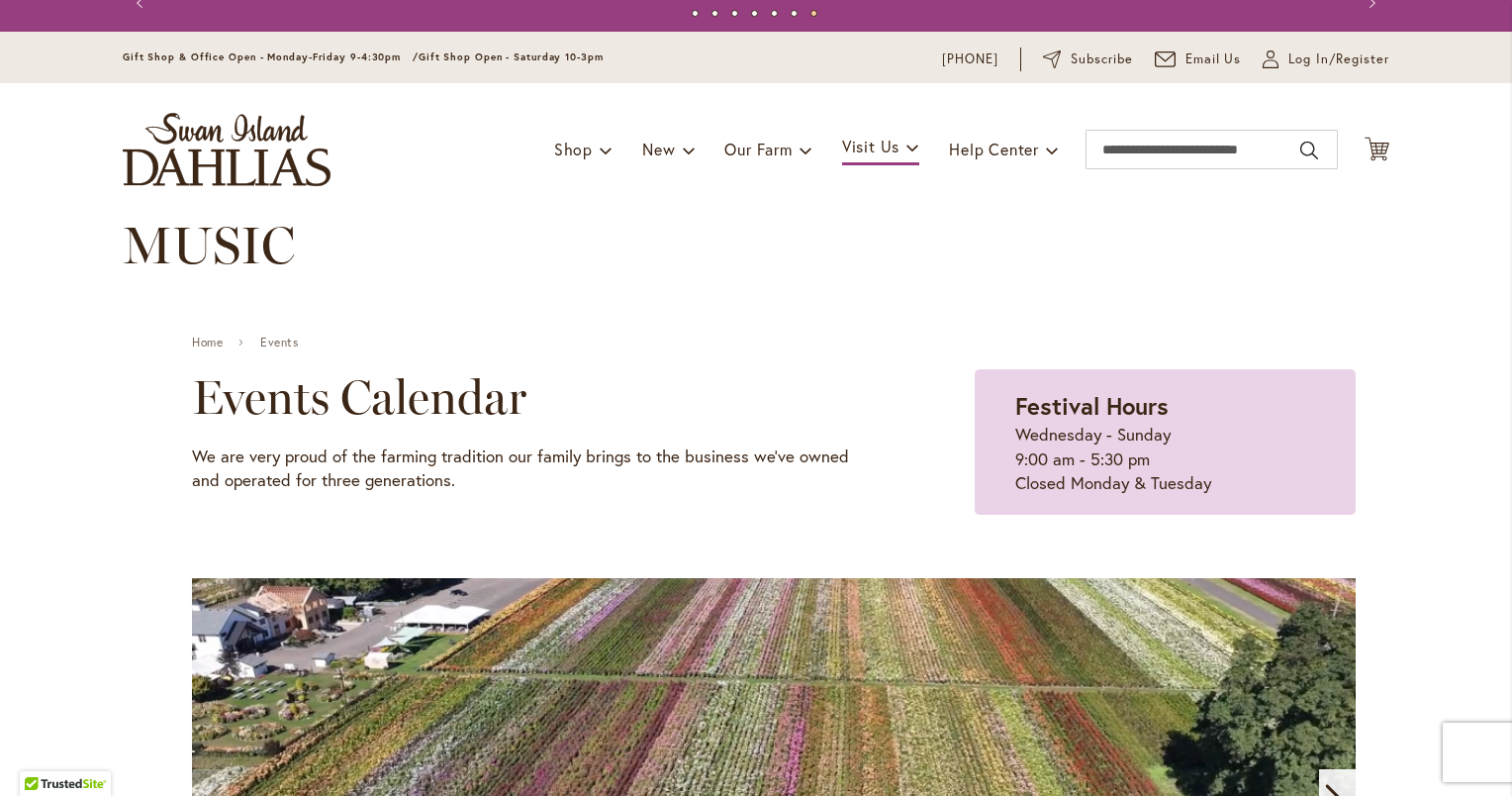 scroll, scrollTop: 0, scrollLeft: 0, axis: both 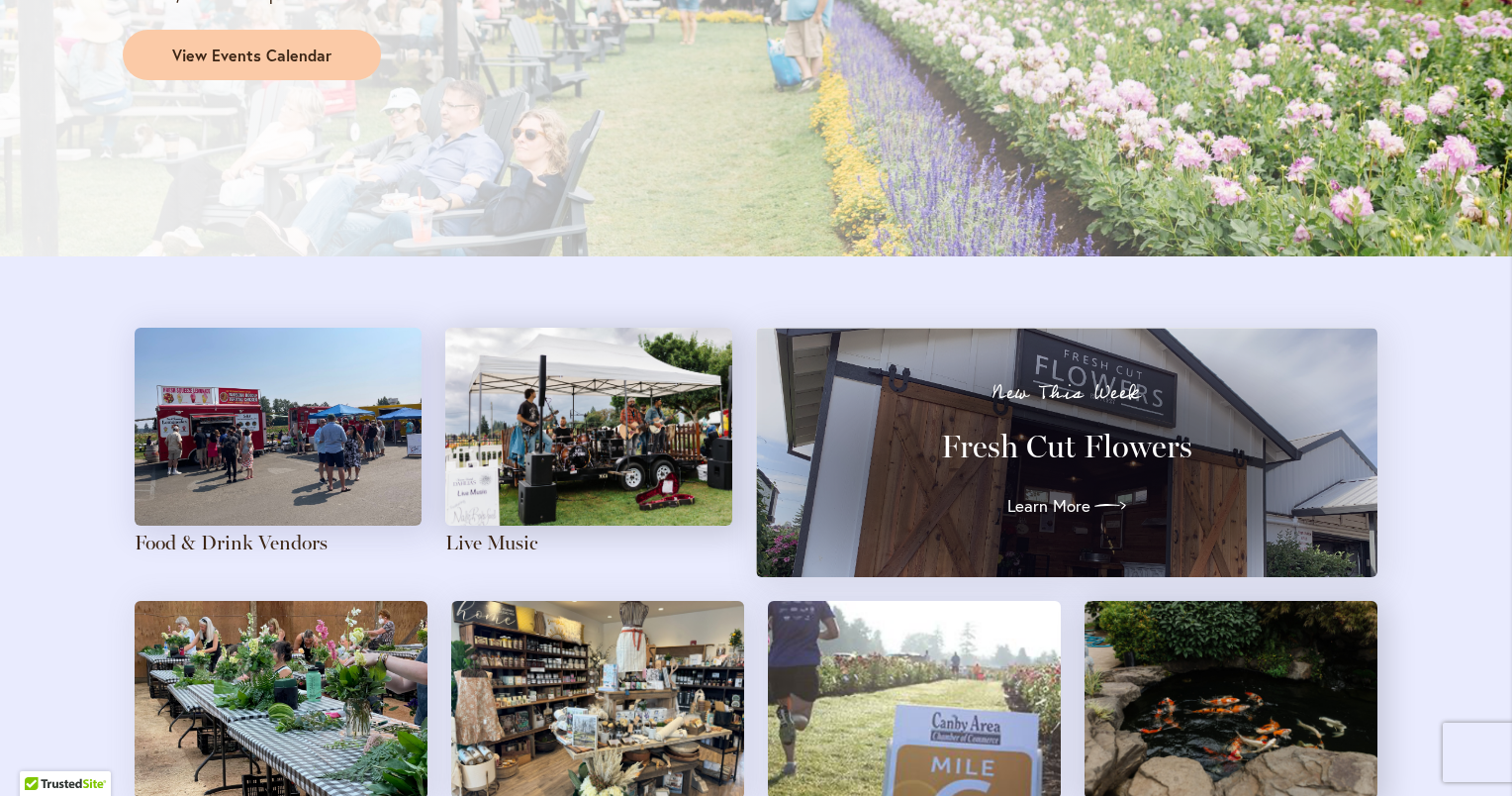 type on "**********" 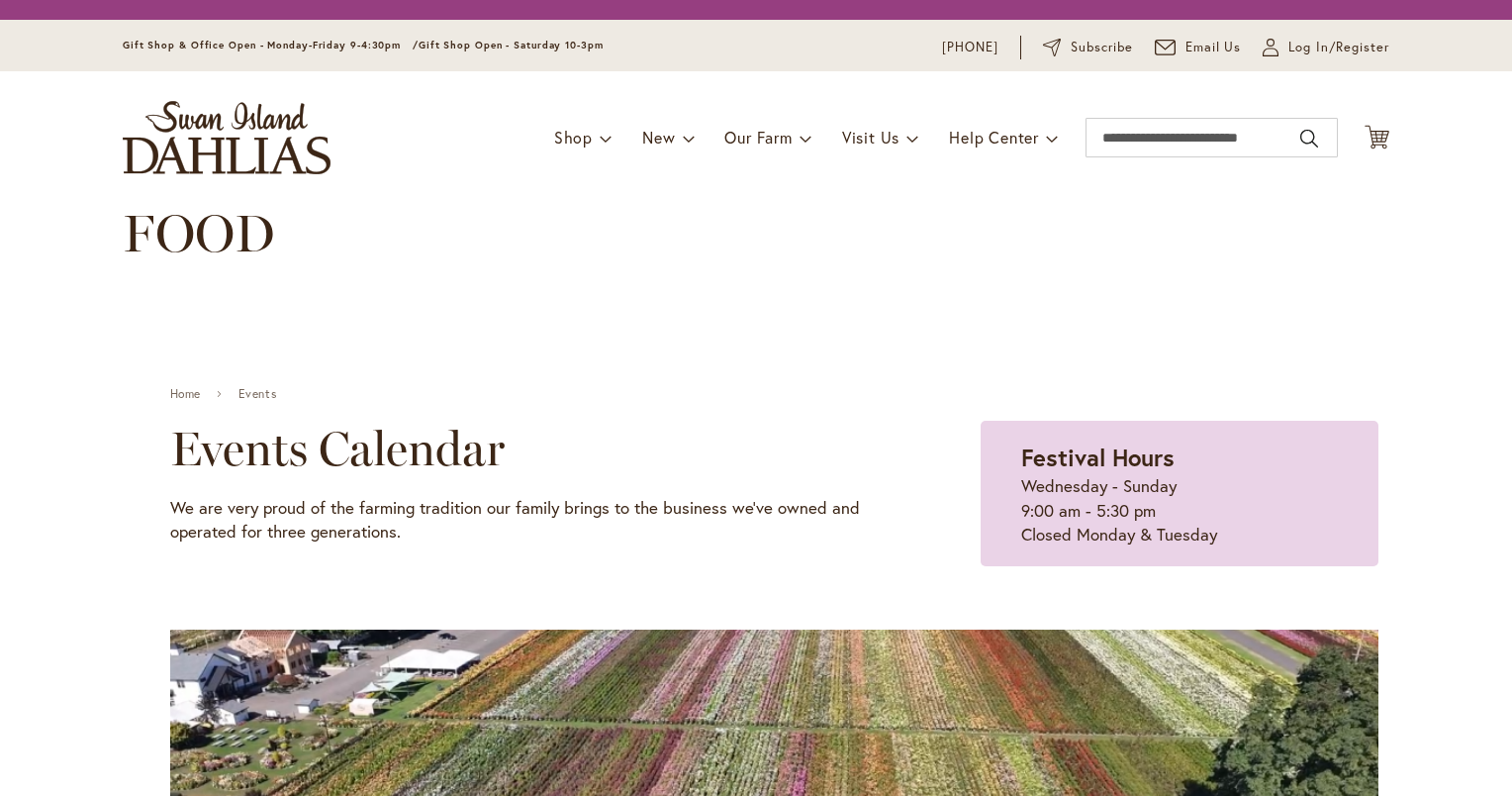 scroll, scrollTop: 0, scrollLeft: 0, axis: both 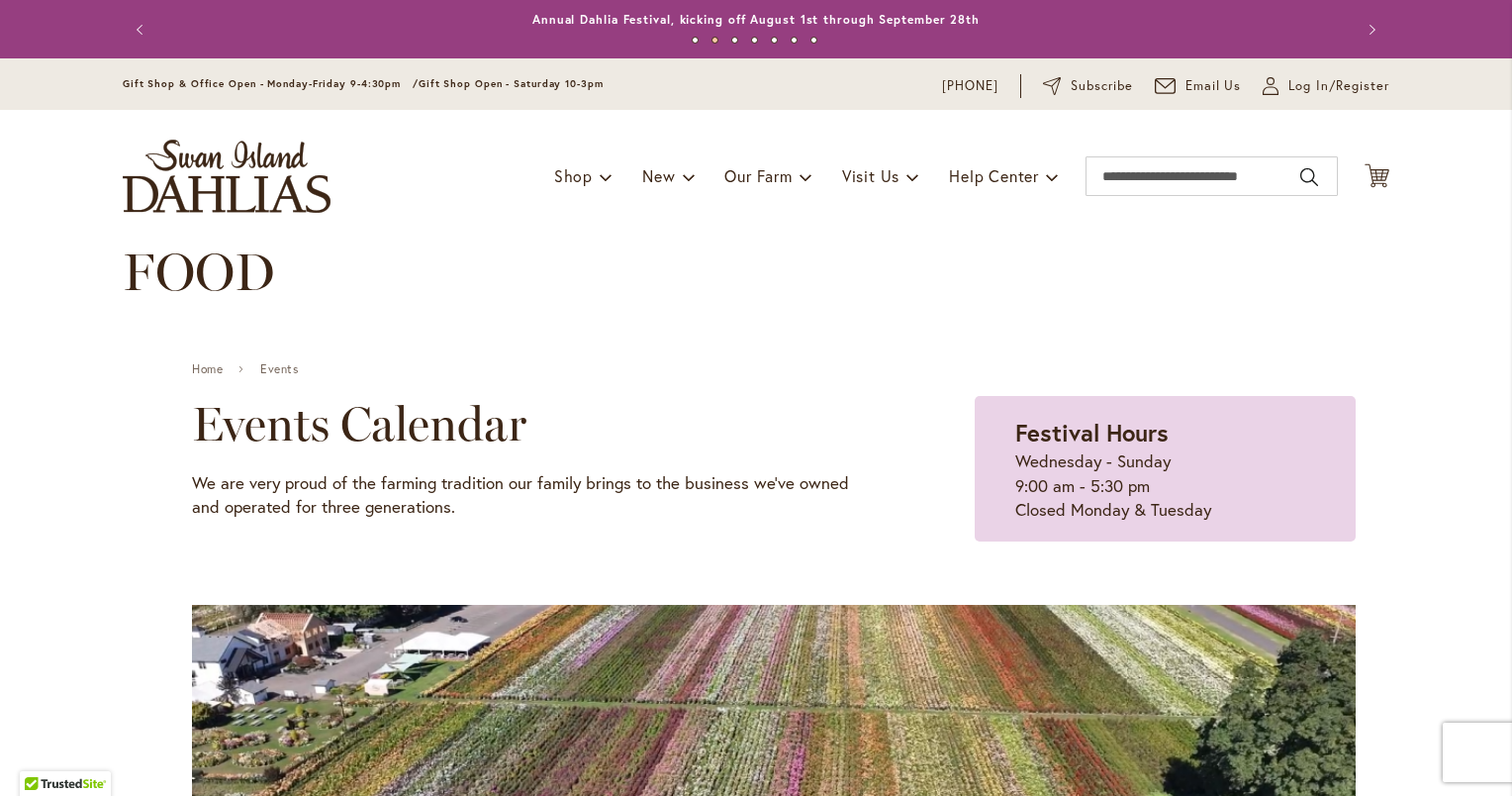 type on "**********" 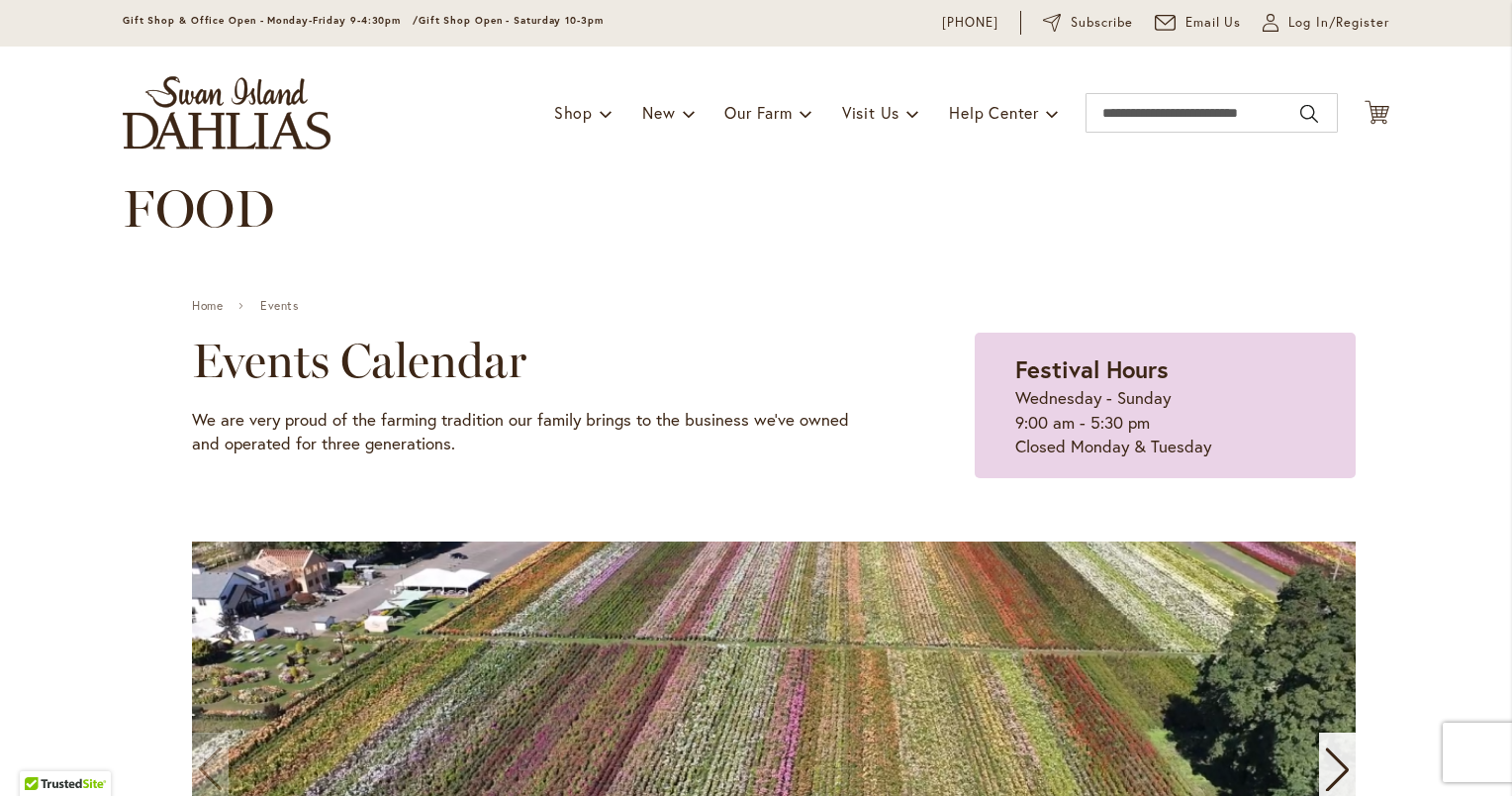 scroll, scrollTop: 0, scrollLeft: 0, axis: both 